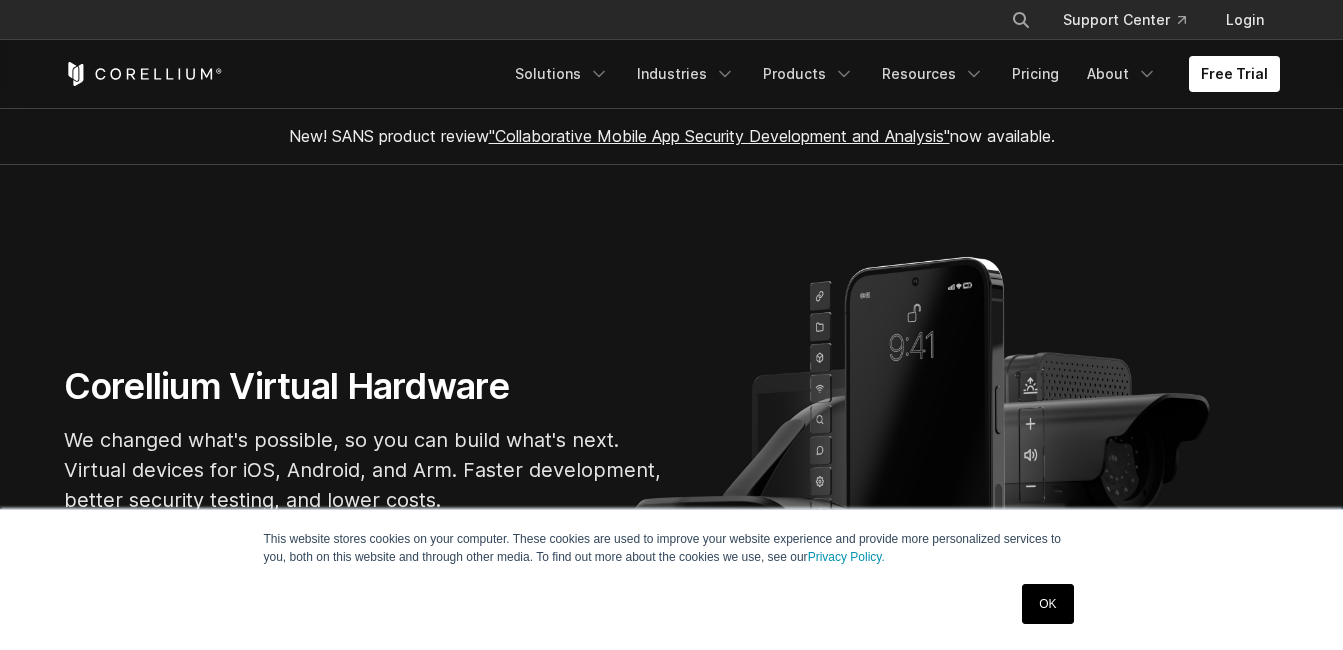 scroll, scrollTop: 0, scrollLeft: 0, axis: both 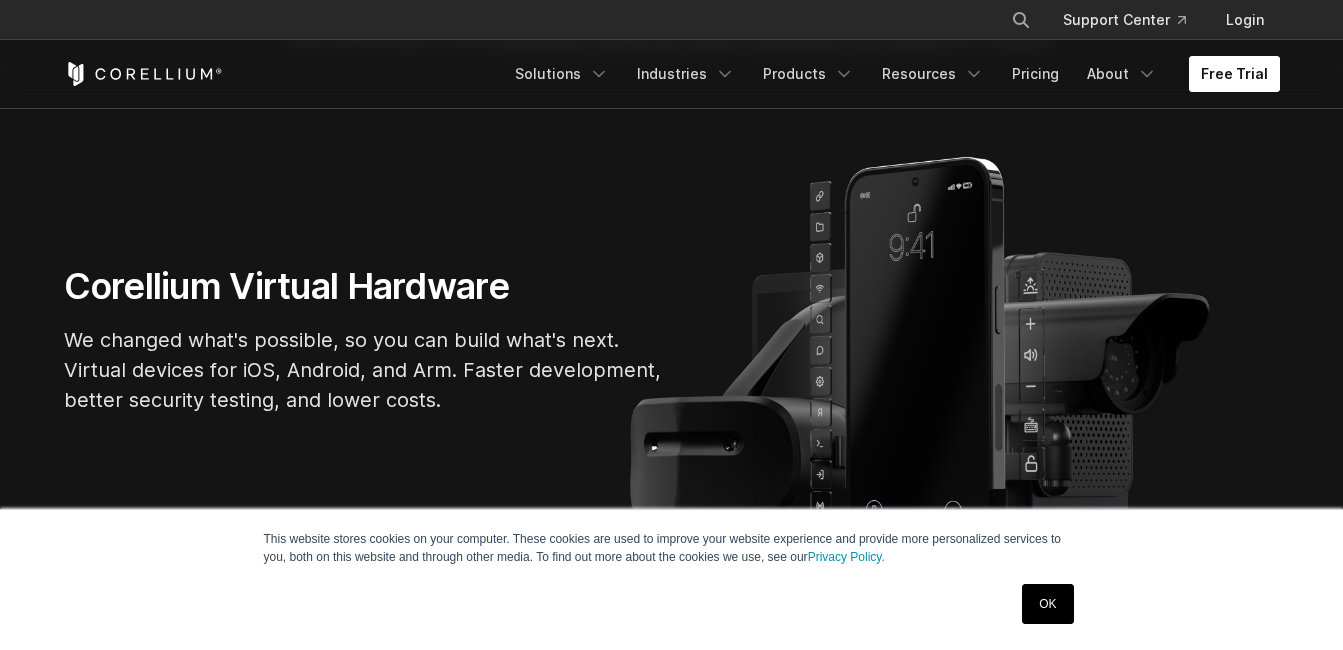 click on "Free Trial" at bounding box center [1234, 74] 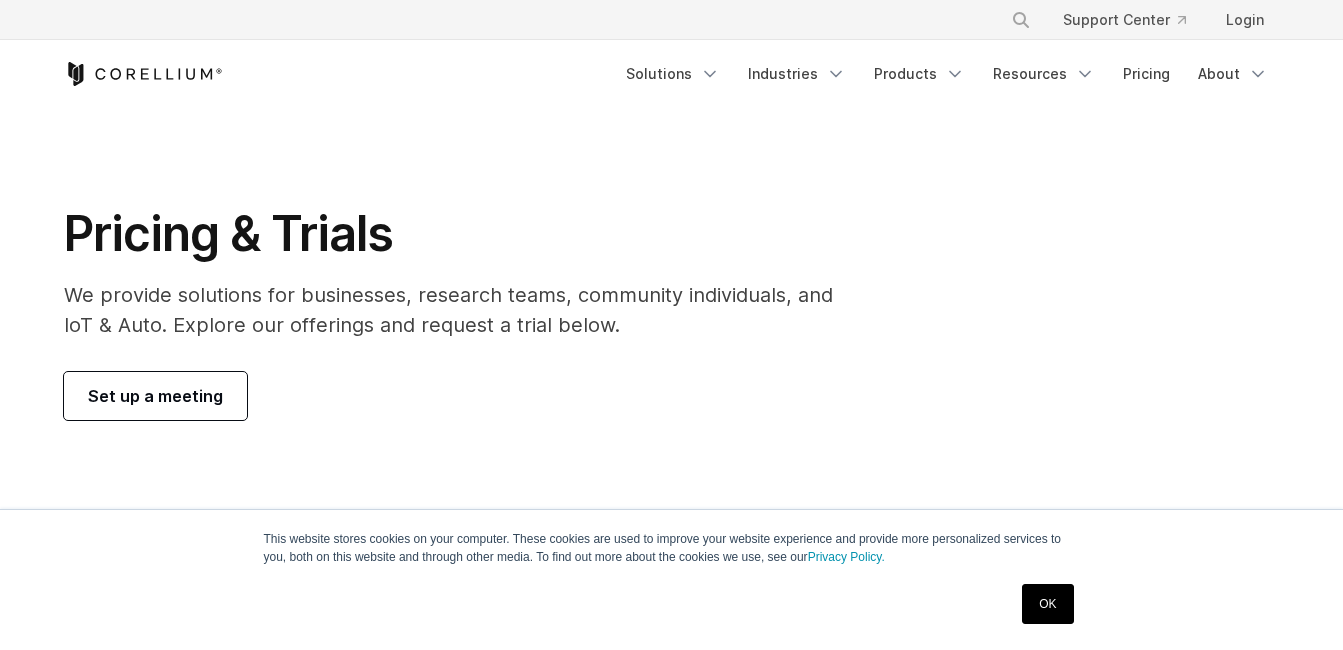 scroll, scrollTop: 0, scrollLeft: 0, axis: both 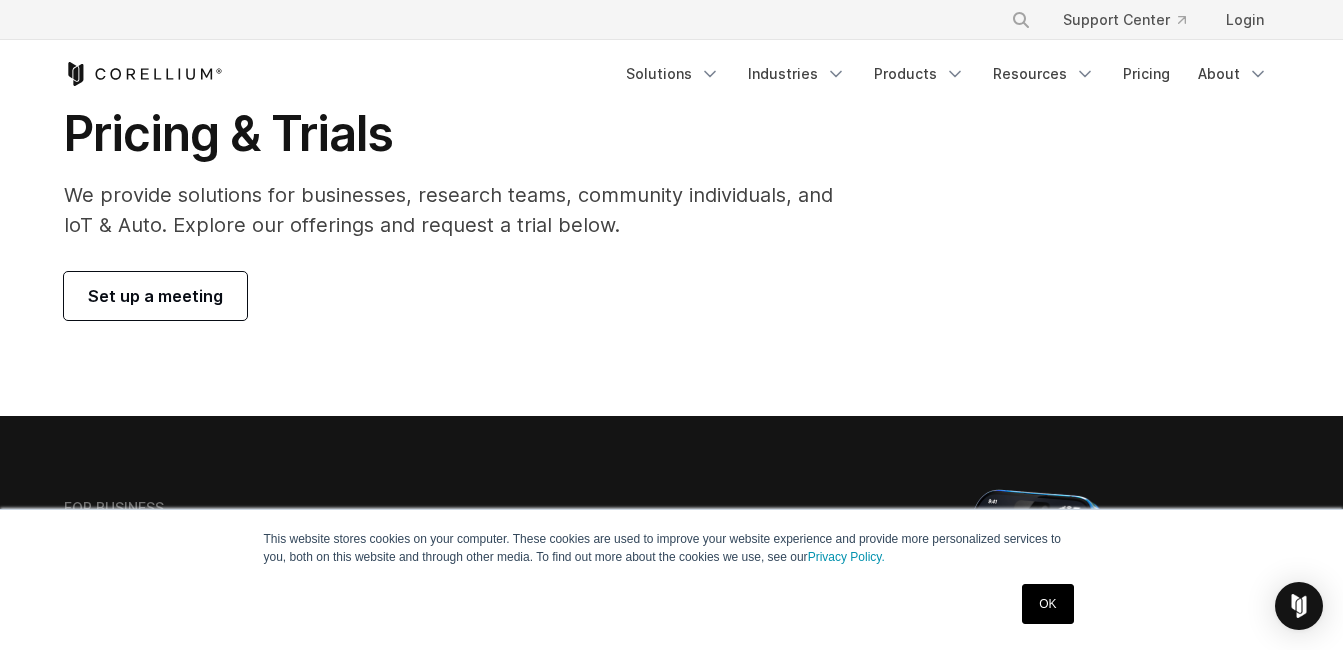 click on "Set up a meeting" at bounding box center (155, 296) 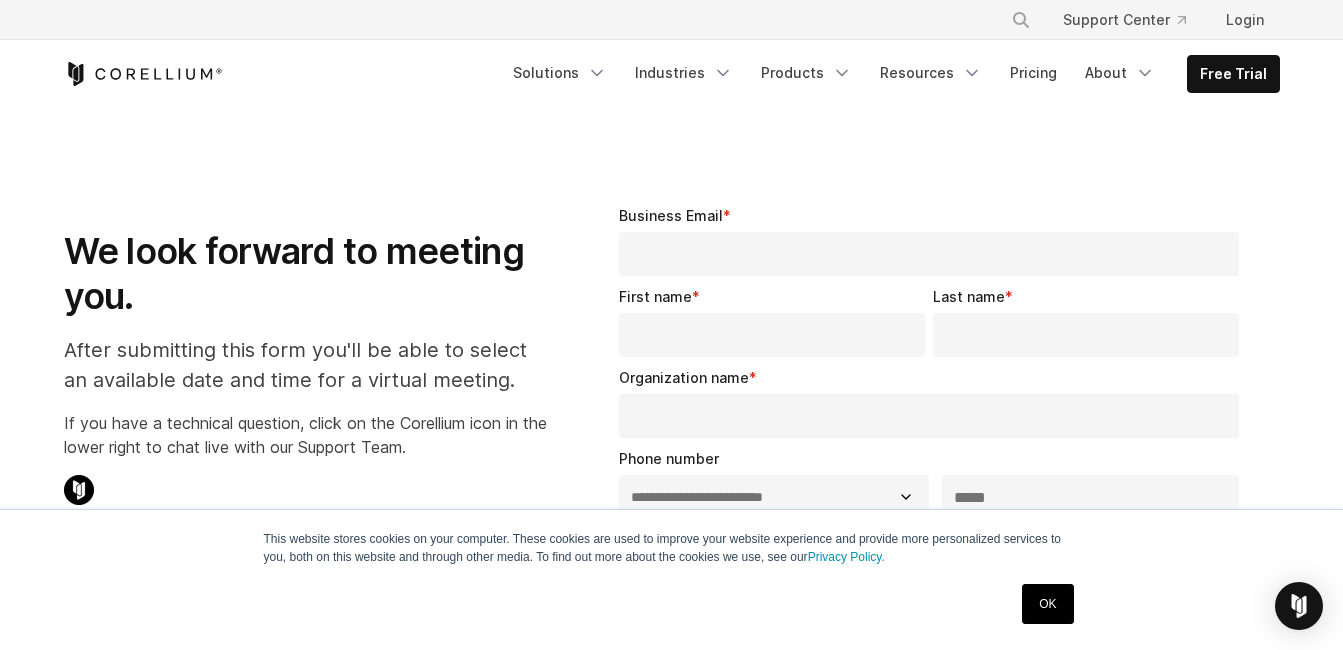select on "**" 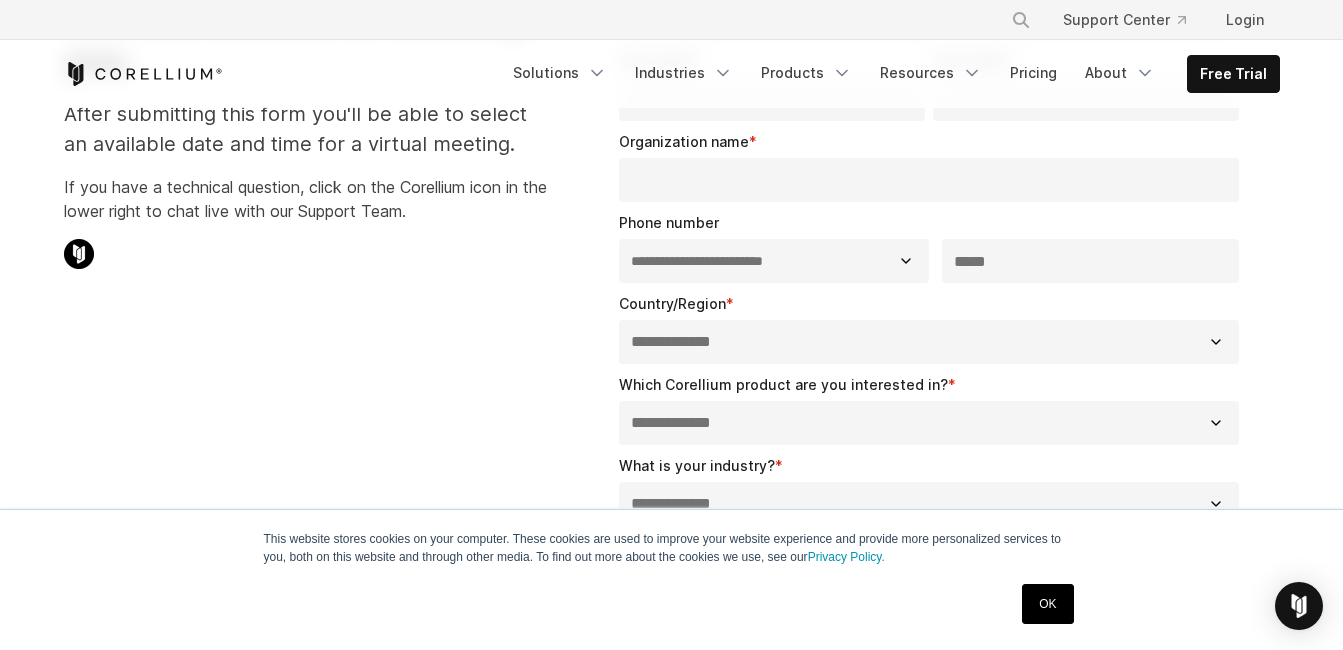scroll, scrollTop: 200, scrollLeft: 0, axis: vertical 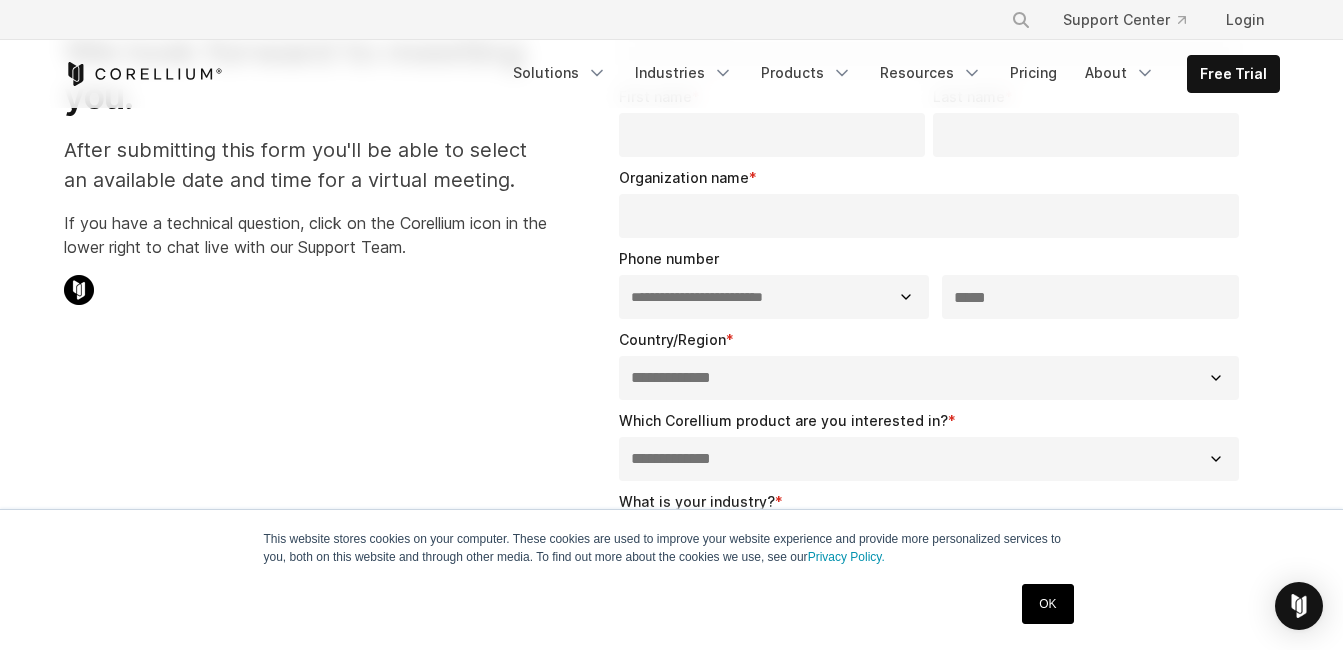 click on "Organization name *" at bounding box center (929, 216) 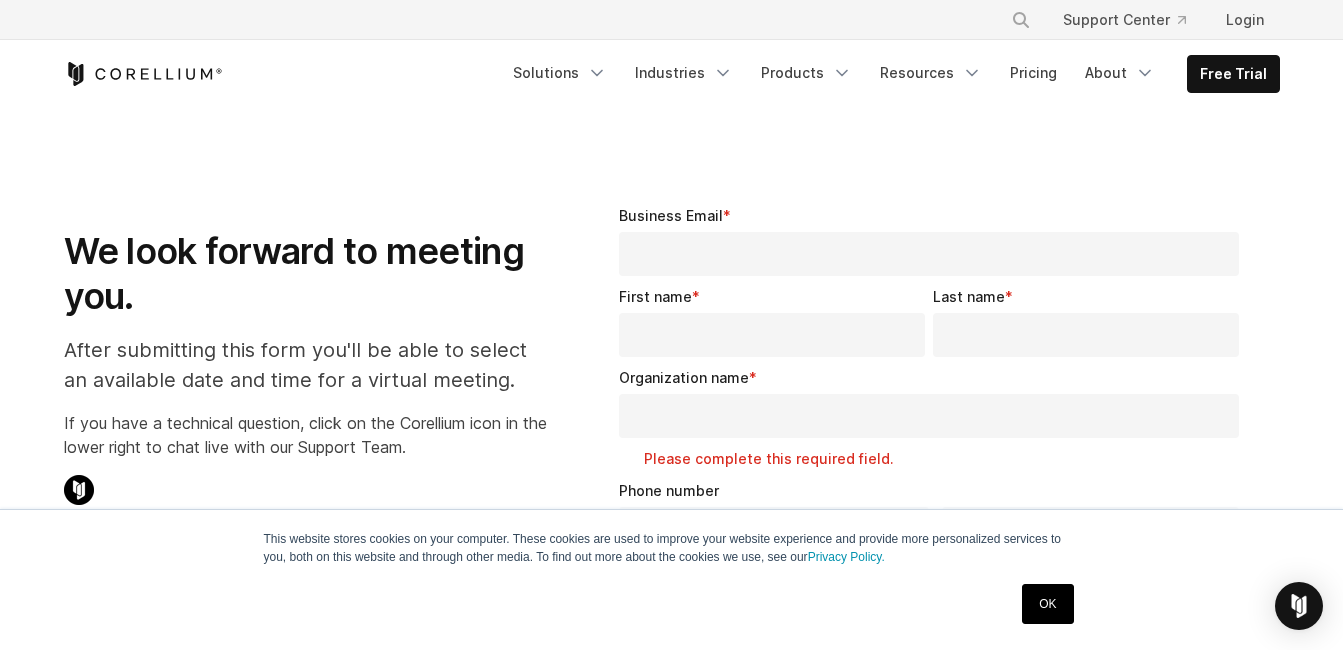 click on "Business Email *" at bounding box center (929, 254) 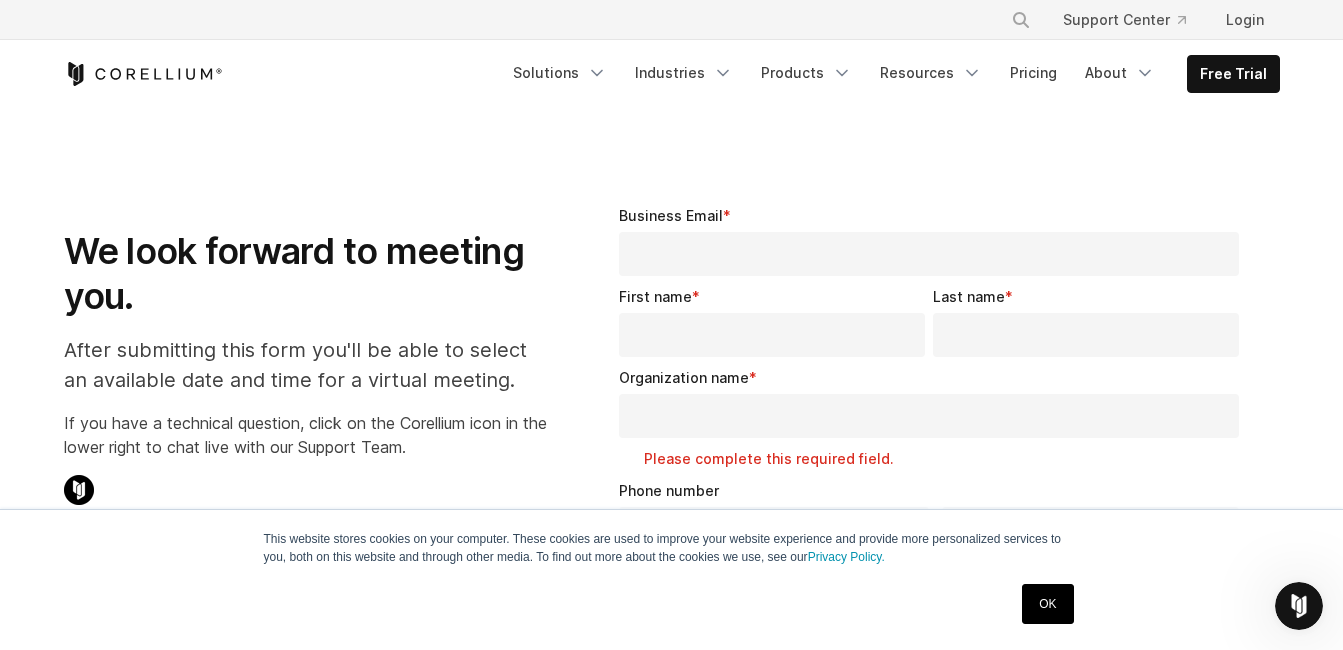 scroll, scrollTop: 0, scrollLeft: 0, axis: both 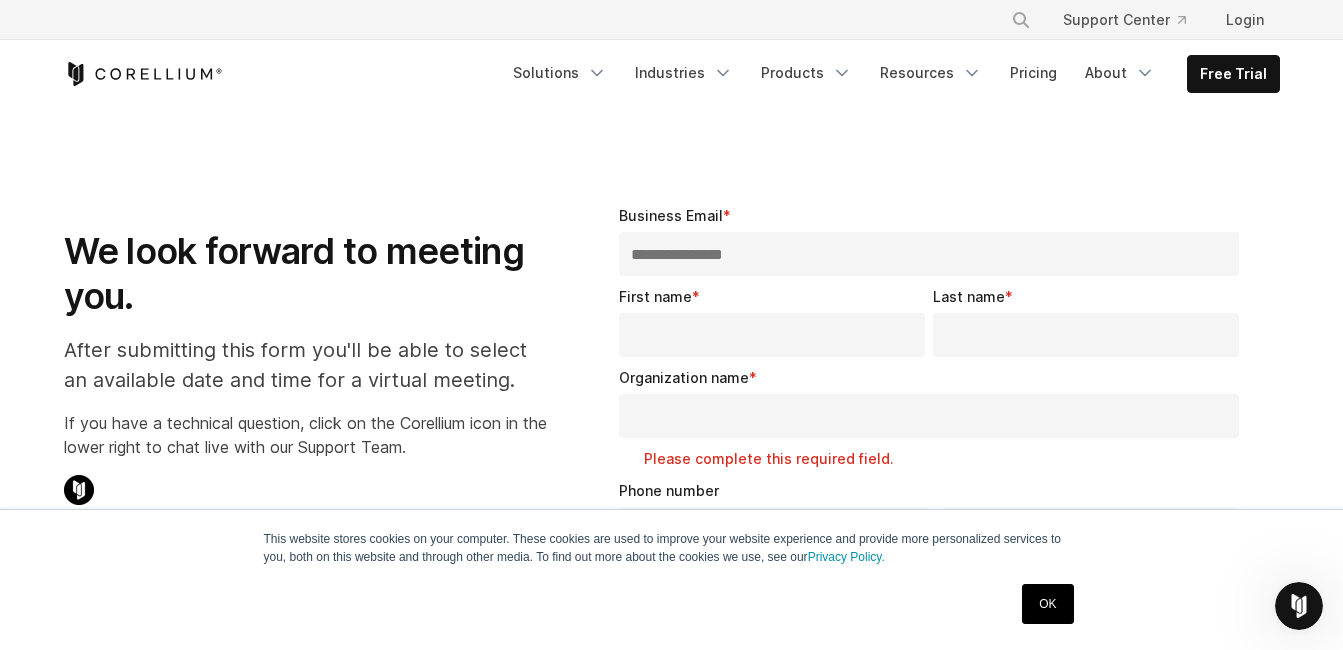 click on "First name *" at bounding box center (772, 335) 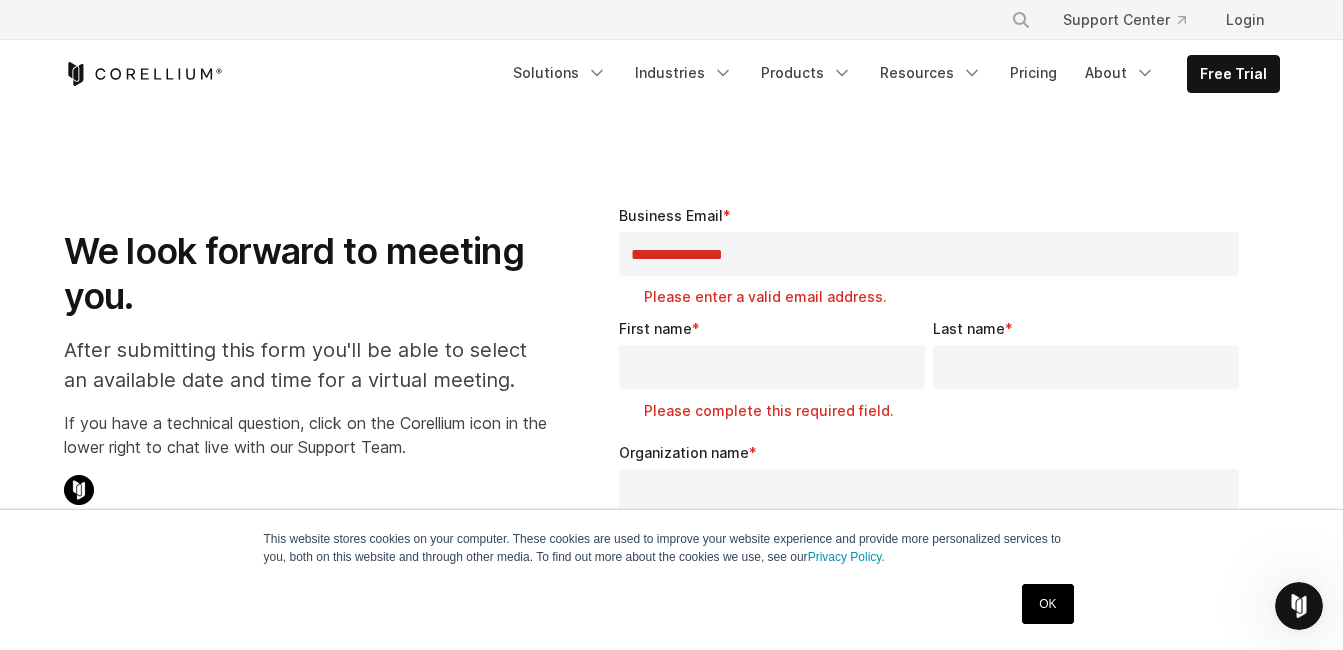 drag, startPoint x: 821, startPoint y: 254, endPoint x: 482, endPoint y: 265, distance: 339.1784 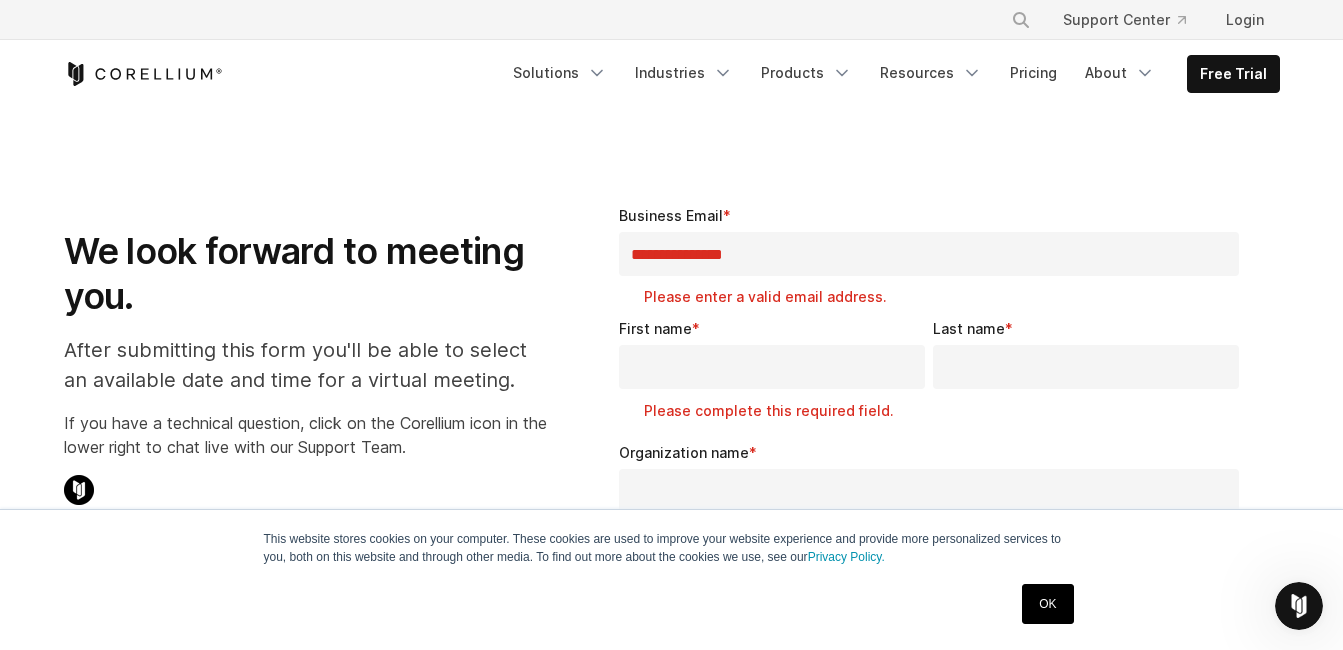 paste on "*****" 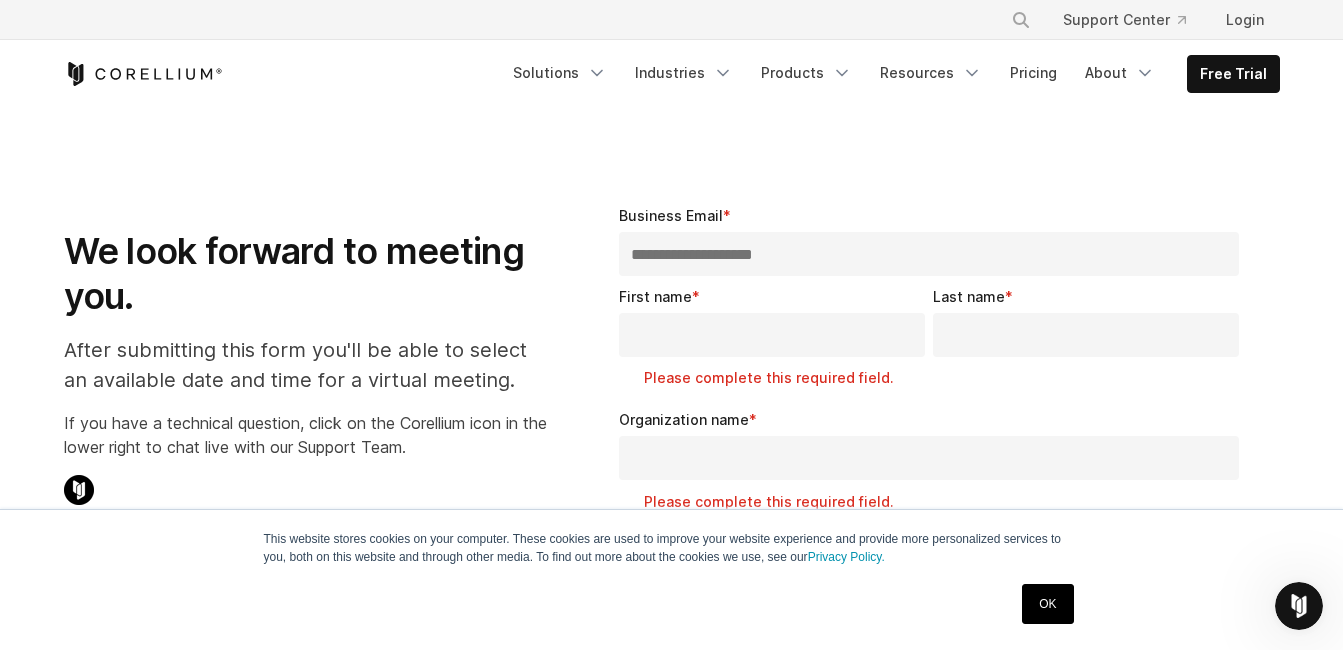 type on "**********" 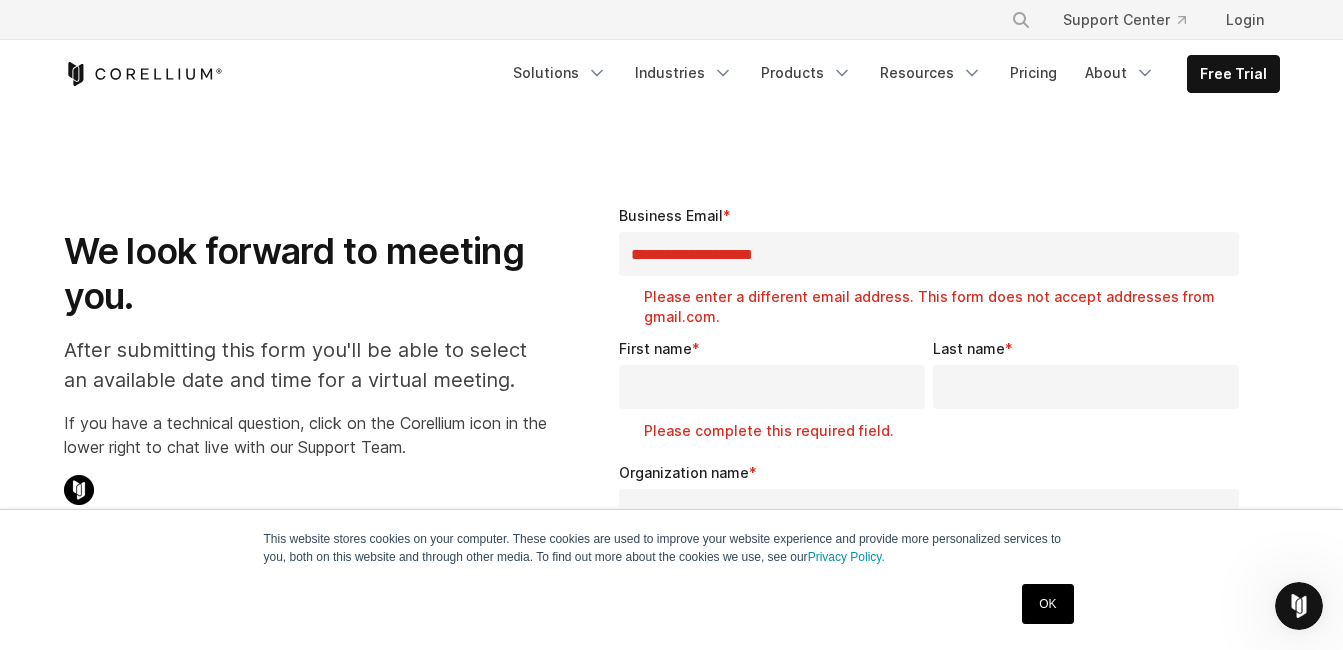 click on "**********" at bounding box center (933, 266) 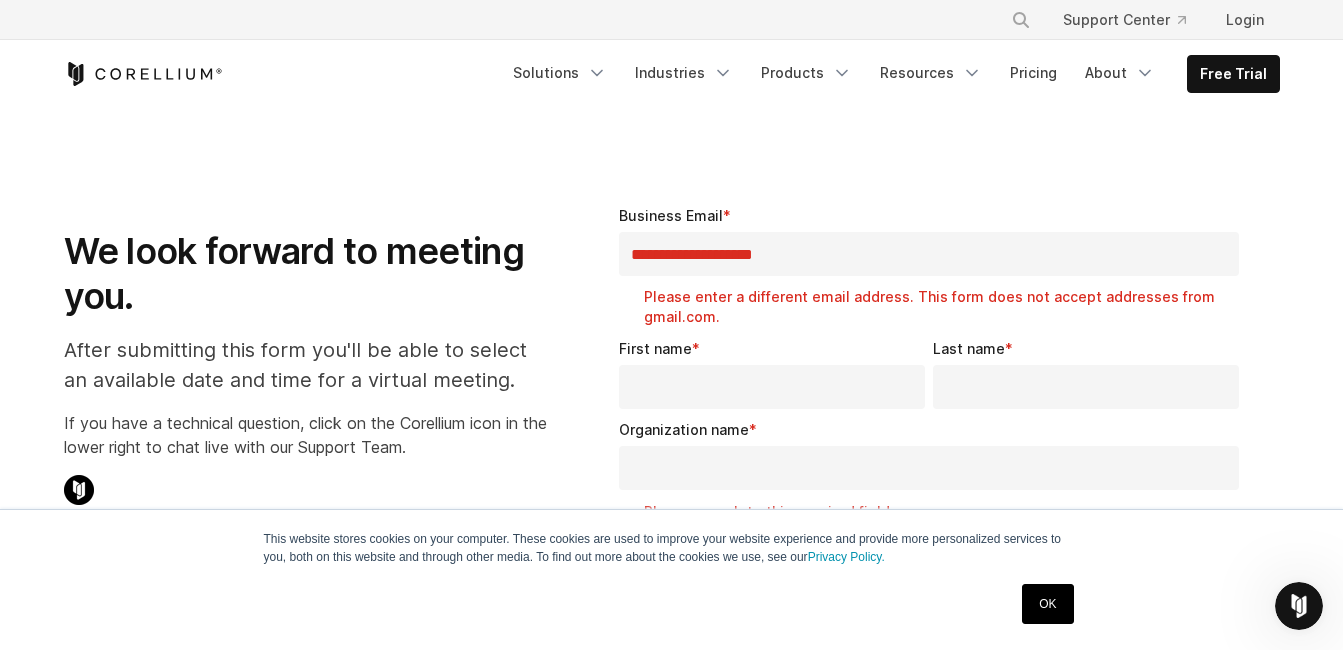 type on "**" 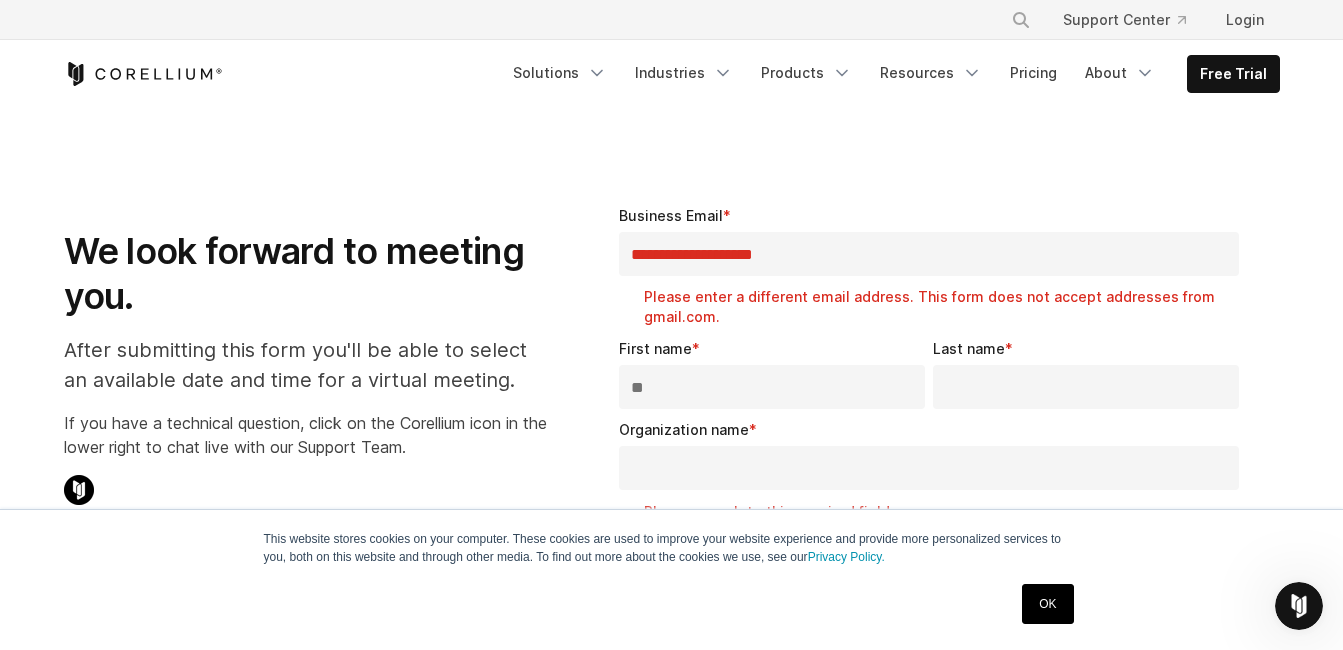 type on "*****" 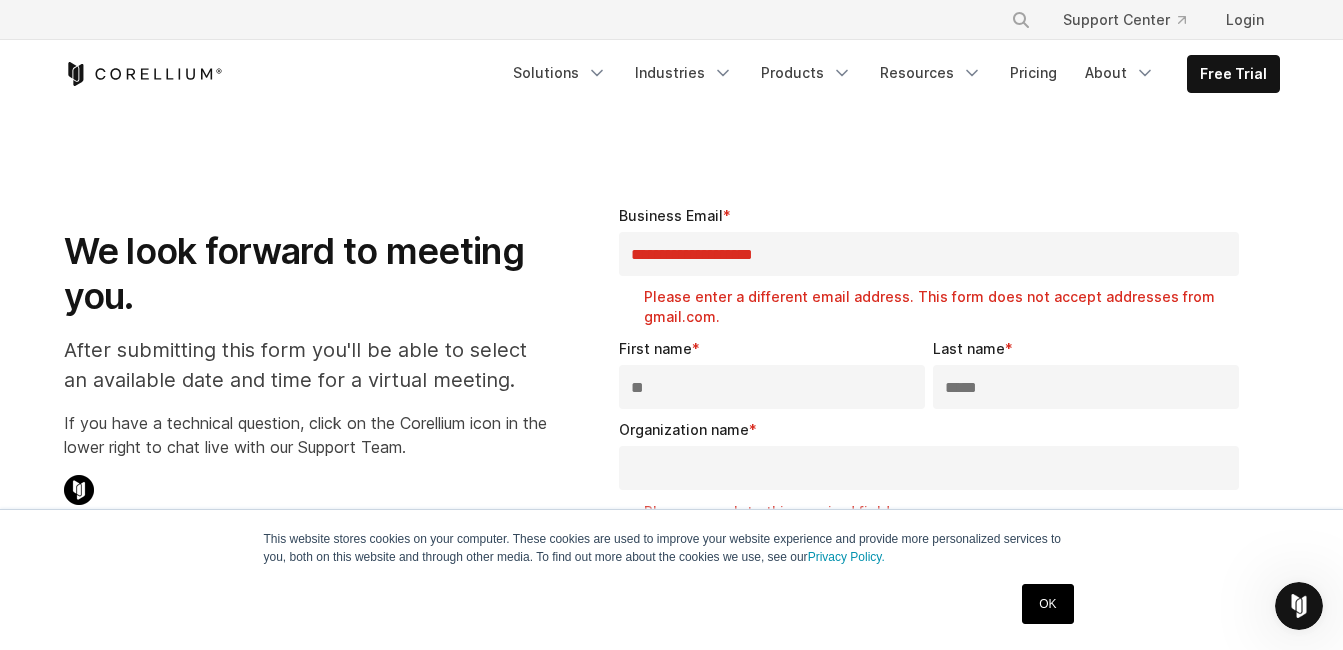 select on "**********" 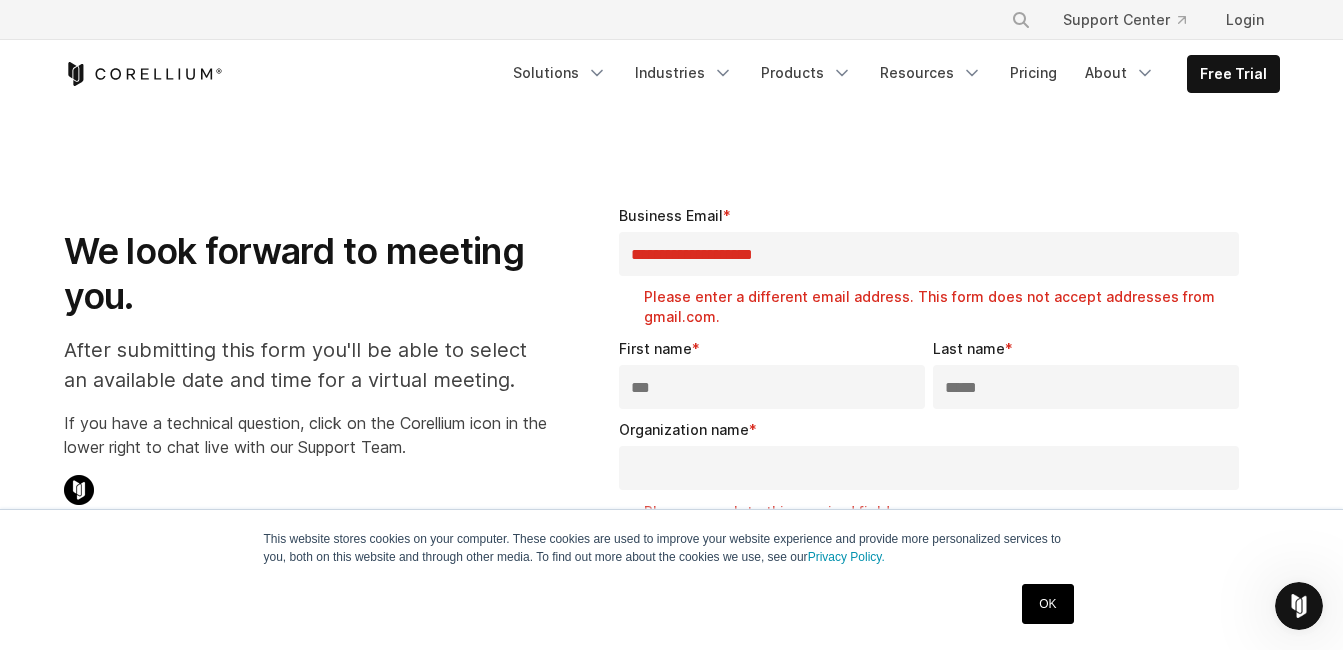type on "***" 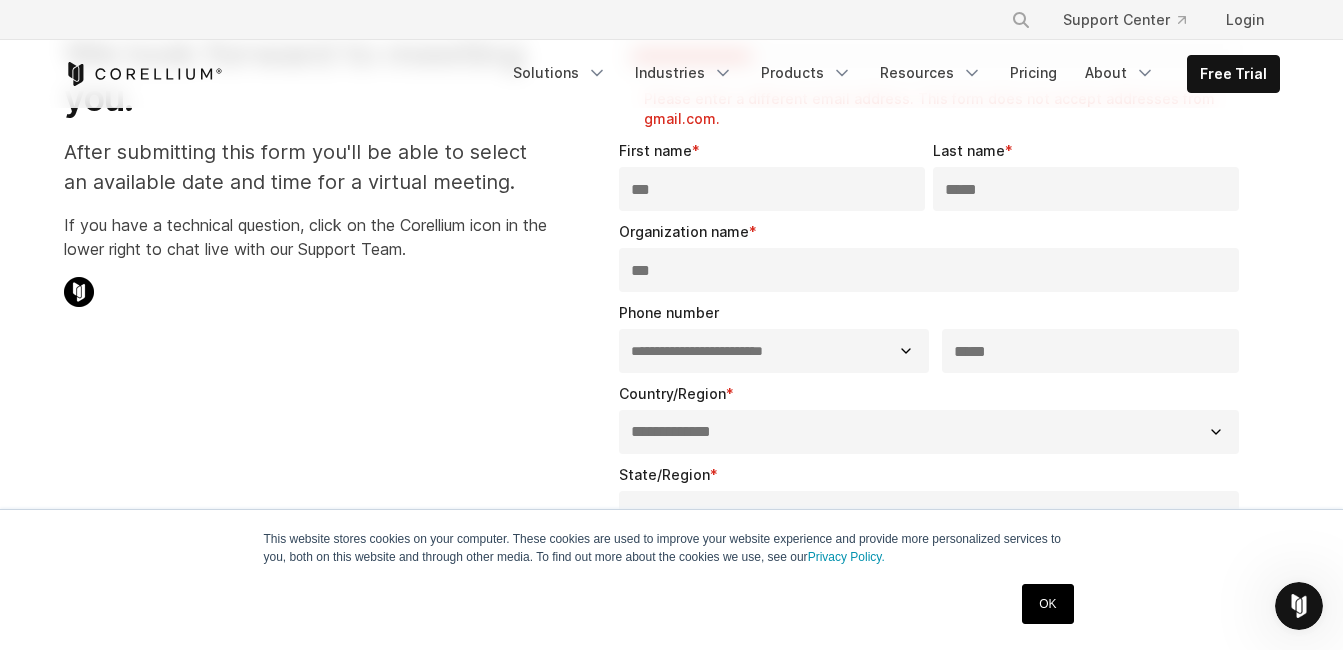 scroll, scrollTop: 200, scrollLeft: 0, axis: vertical 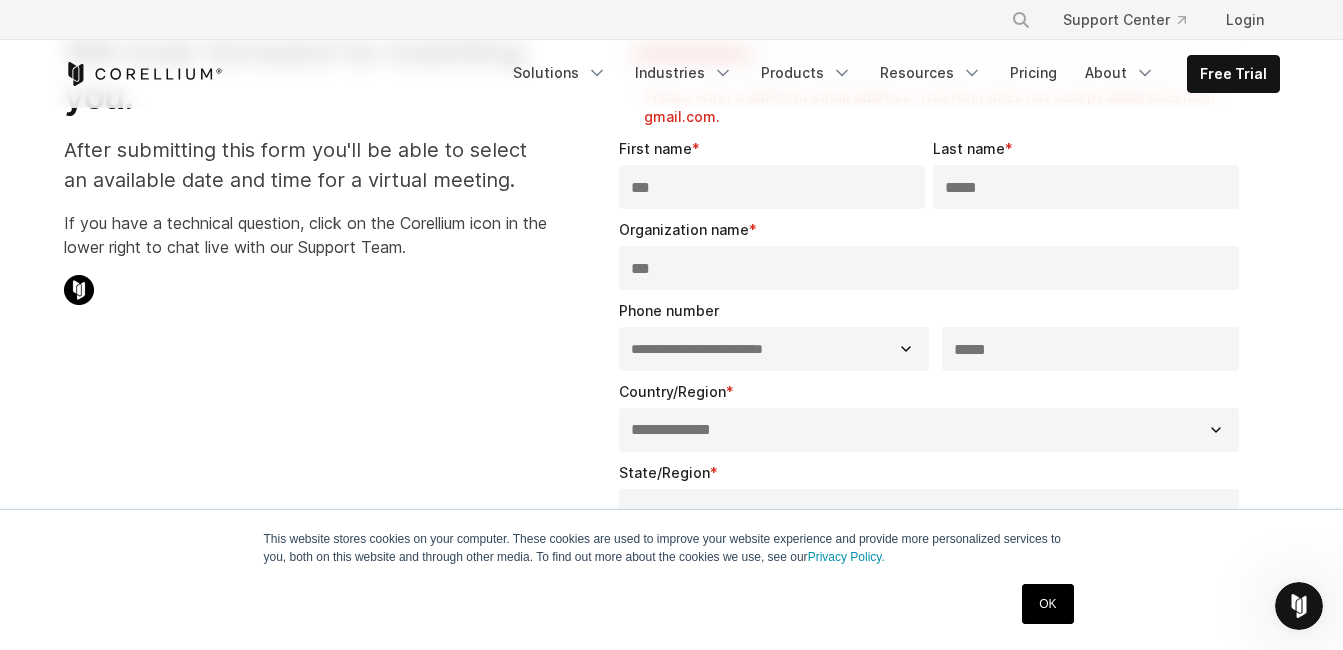 click on "****" at bounding box center [1091, 349] 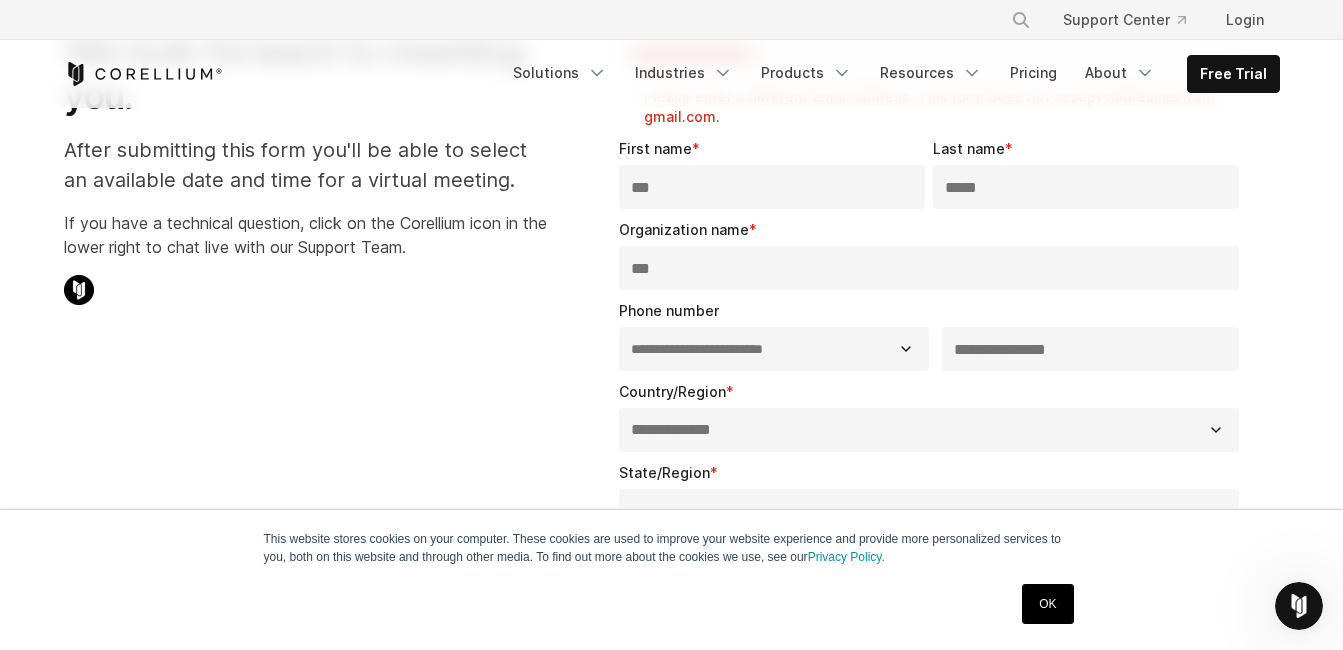 type on "**********" 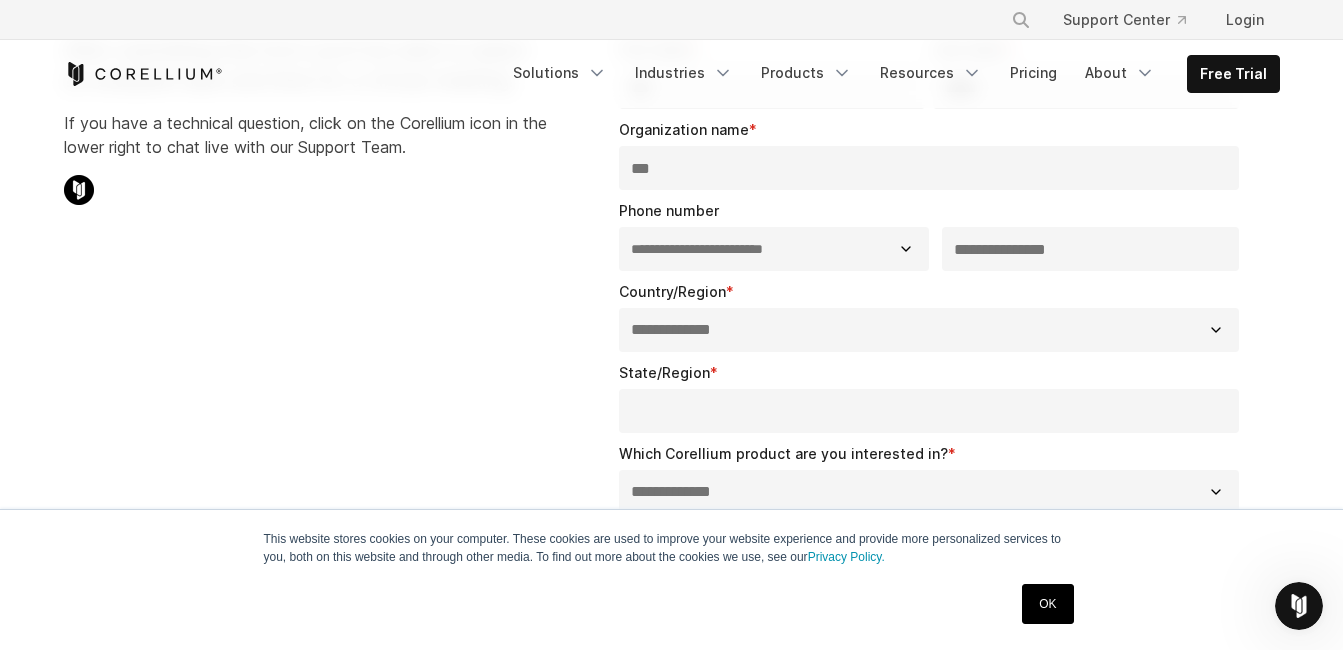 click on "**********" at bounding box center (929, 330) 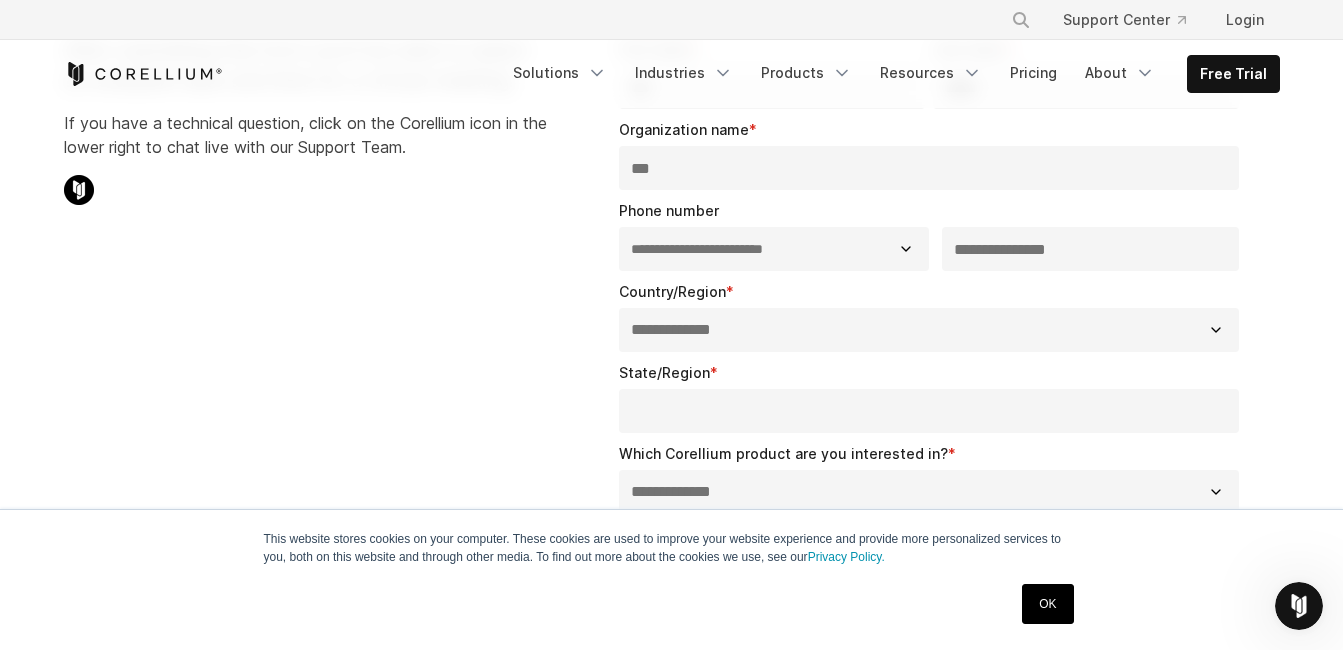 select on "**********" 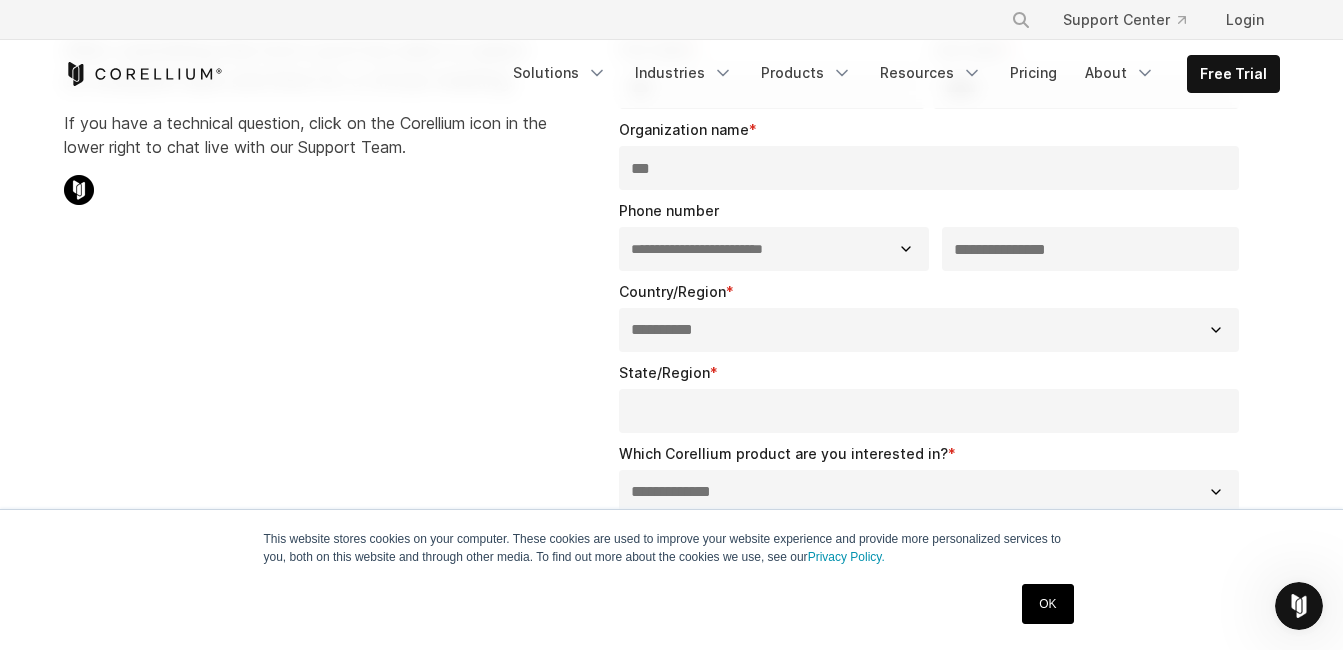 click on "**********" at bounding box center (929, 330) 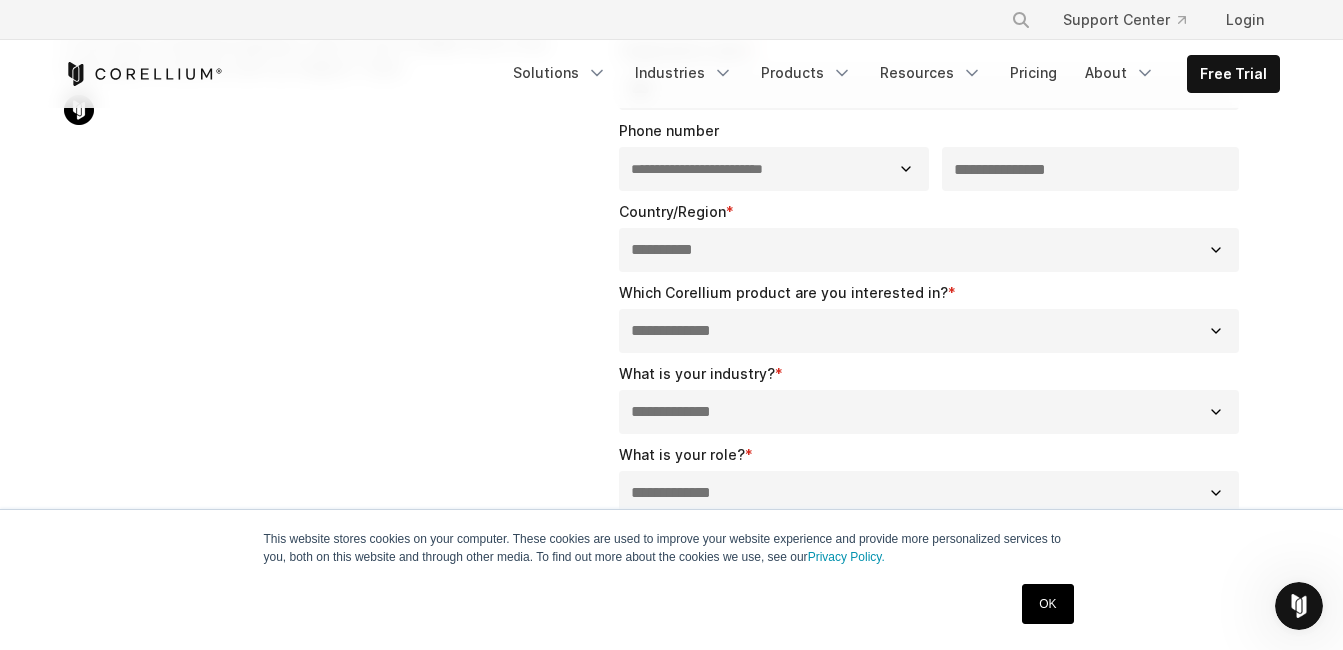 scroll, scrollTop: 500, scrollLeft: 0, axis: vertical 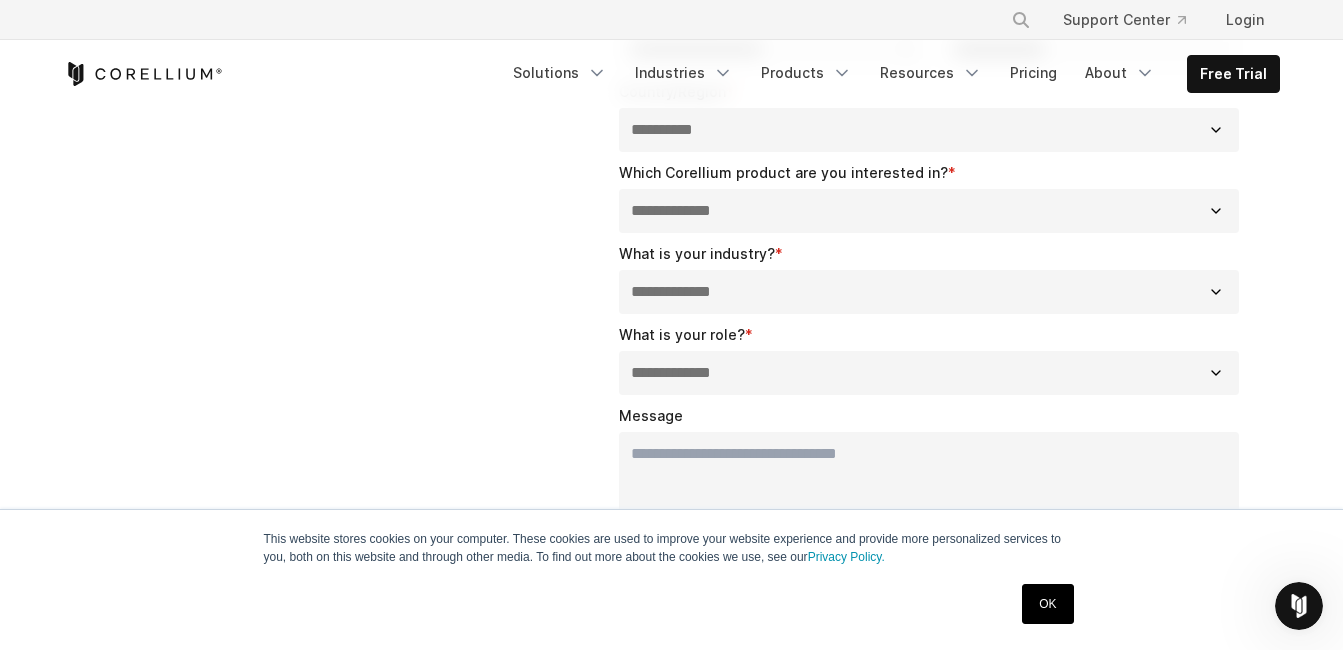 click on "**********" at bounding box center [929, 211] 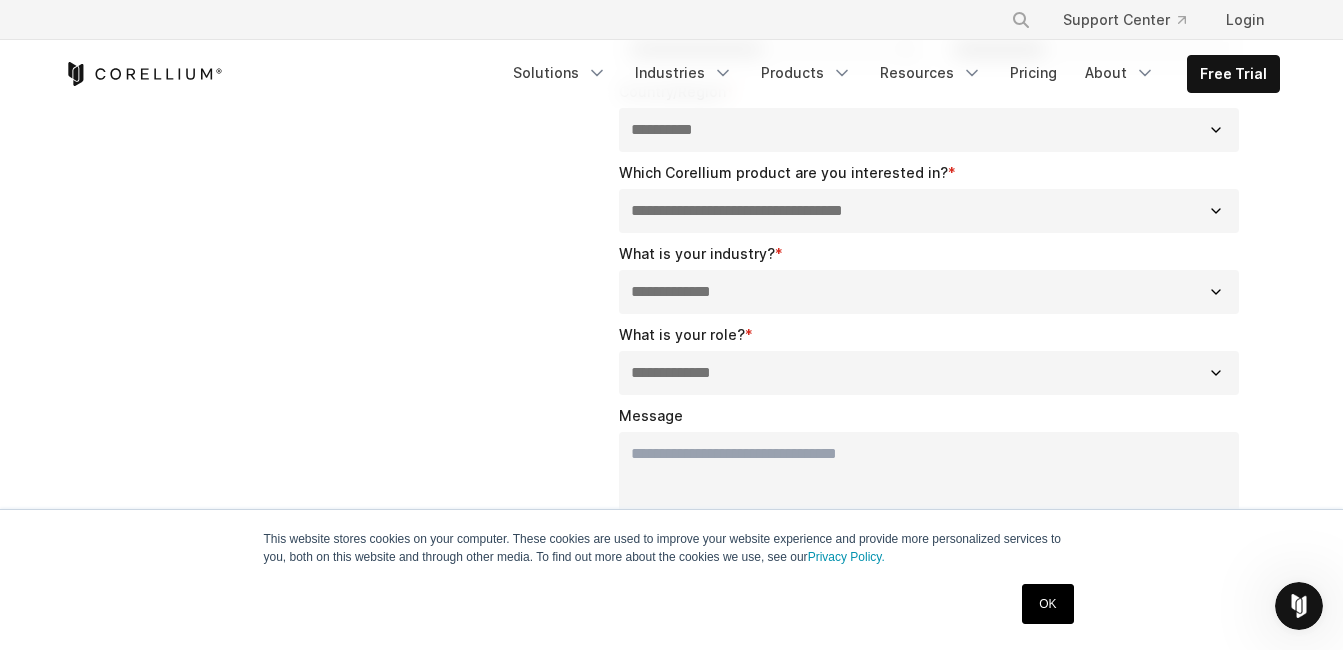 click on "**********" at bounding box center [929, 211] 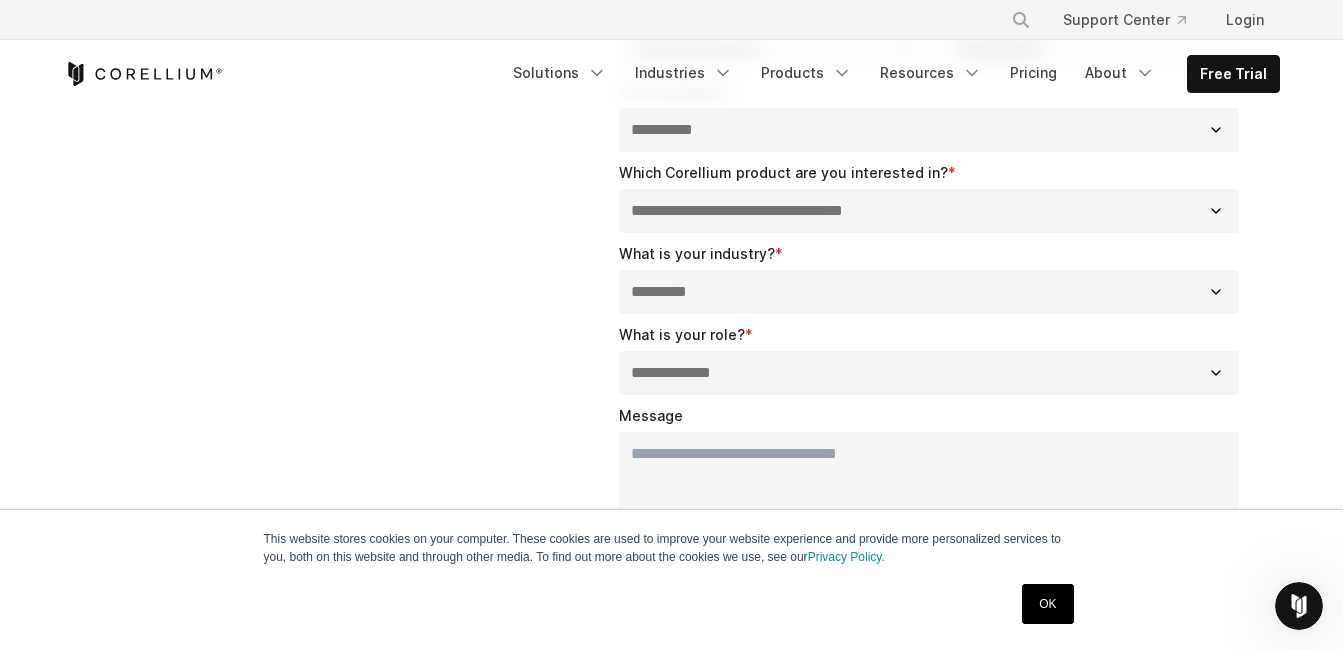 click on "**********" at bounding box center [929, 292] 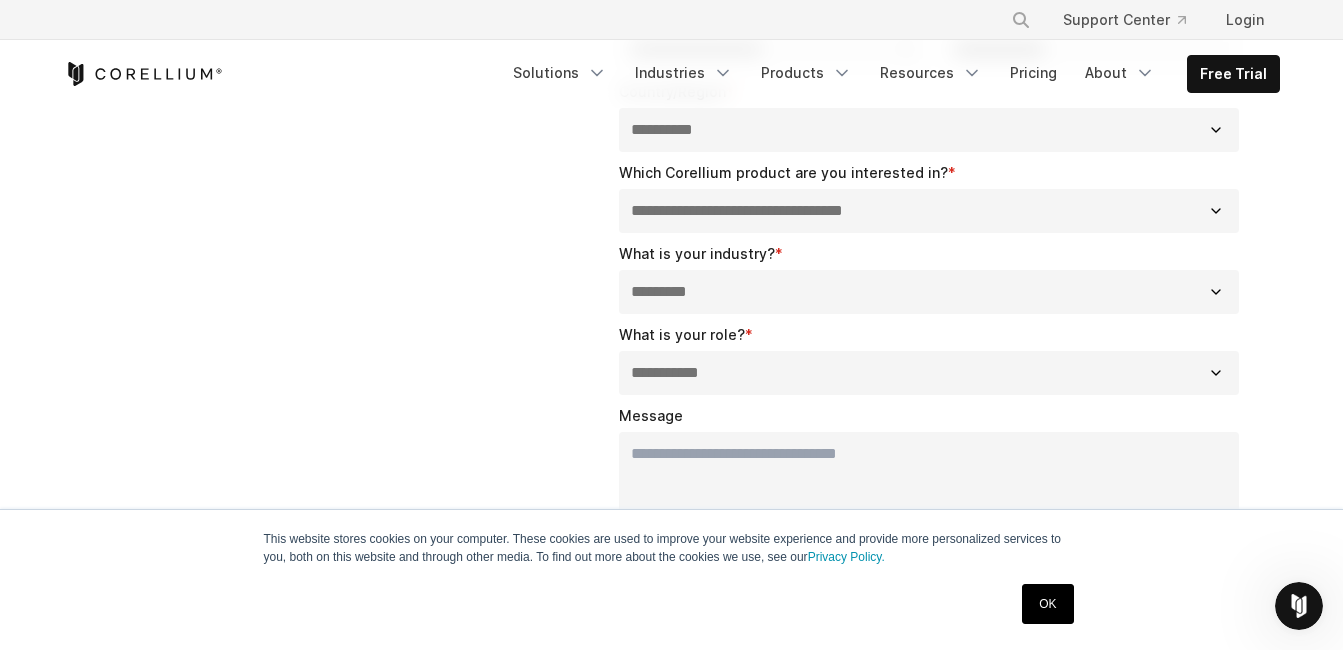 click on "**********" at bounding box center [929, 373] 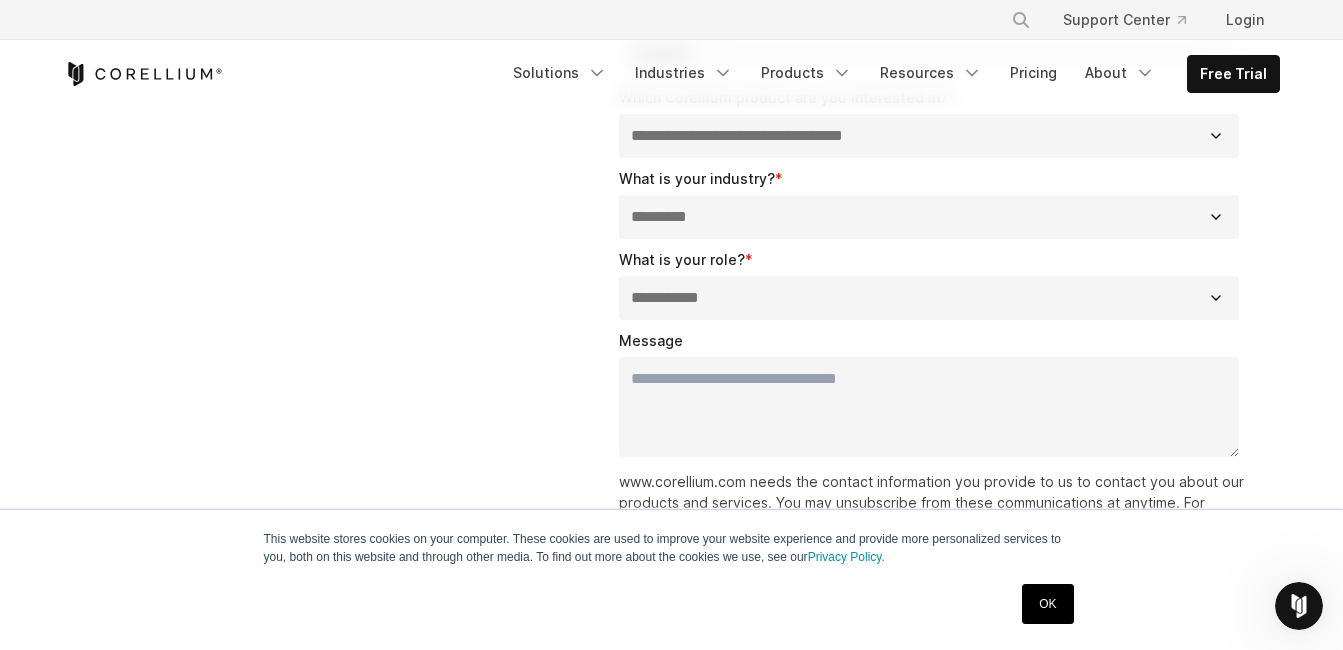scroll, scrollTop: 700, scrollLeft: 0, axis: vertical 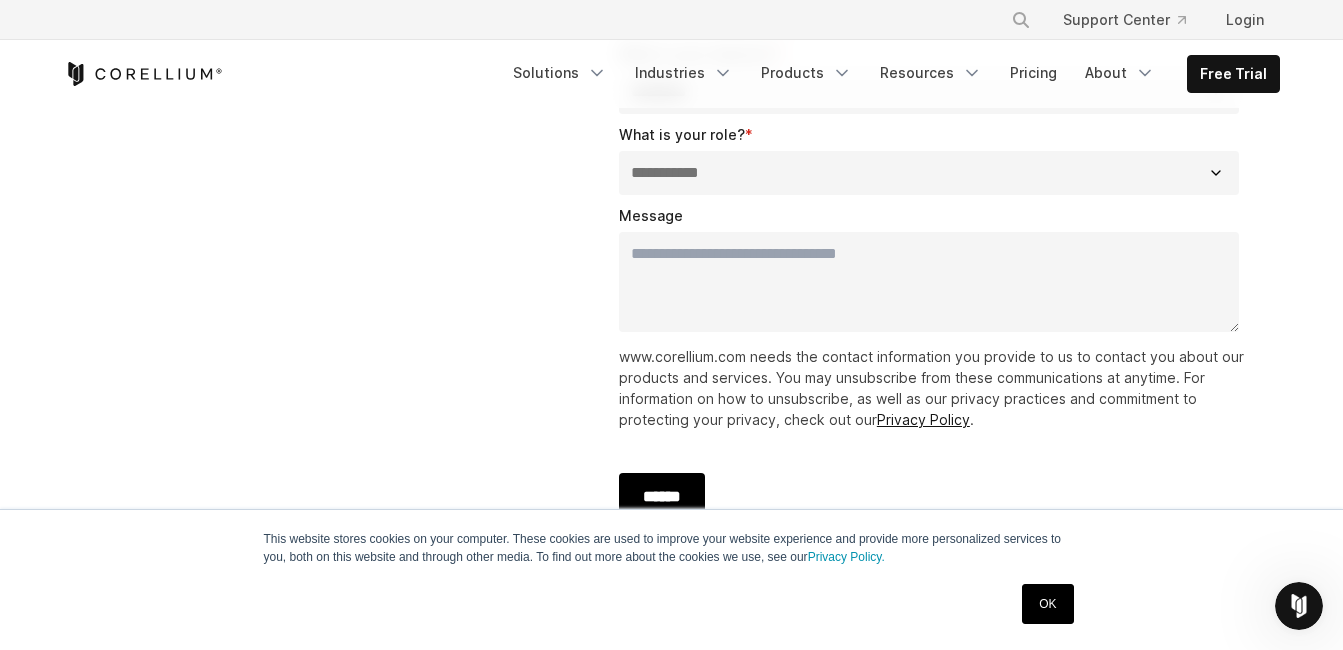 click on "******" at bounding box center [662, 497] 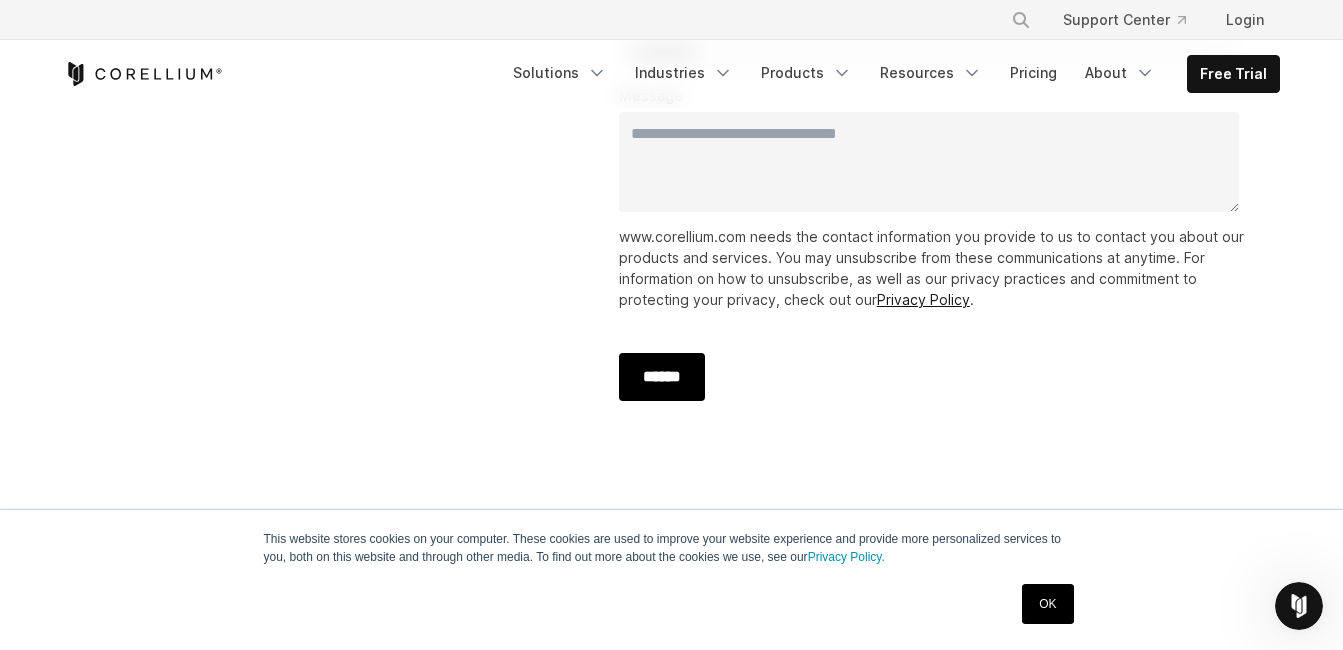 scroll, scrollTop: 1000, scrollLeft: 0, axis: vertical 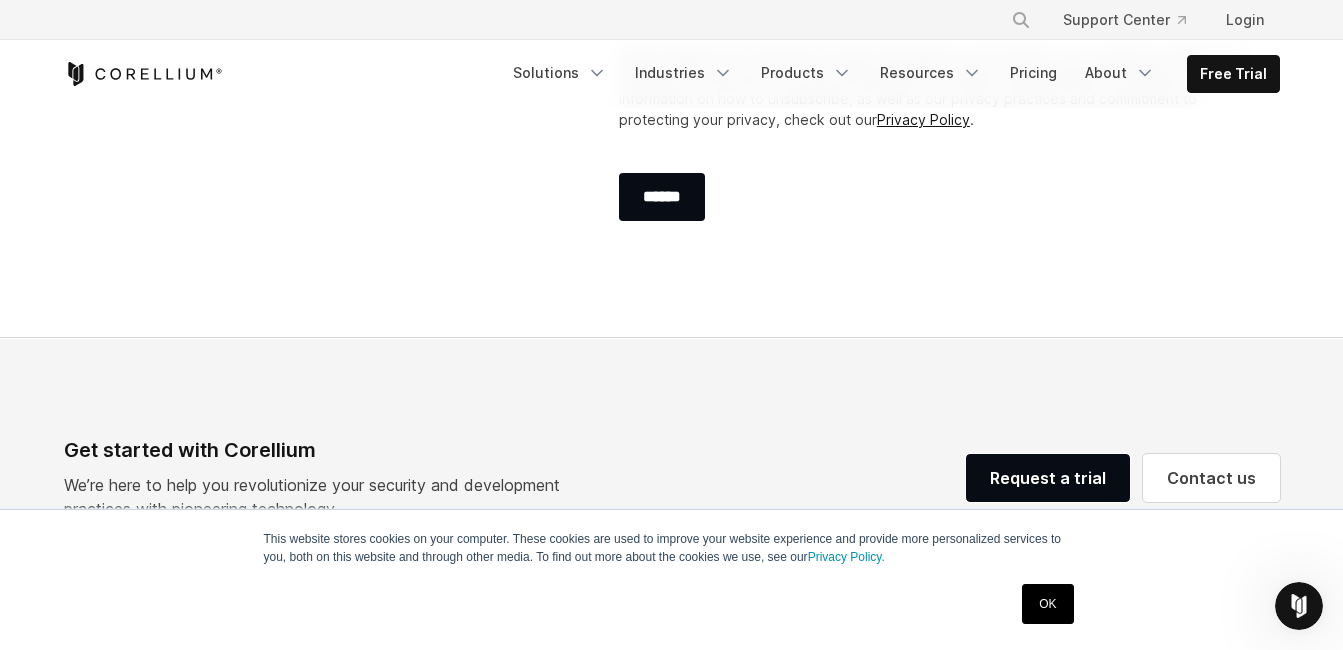 drag, startPoint x: 1048, startPoint y: 610, endPoint x: 1052, endPoint y: 406, distance: 204.03922 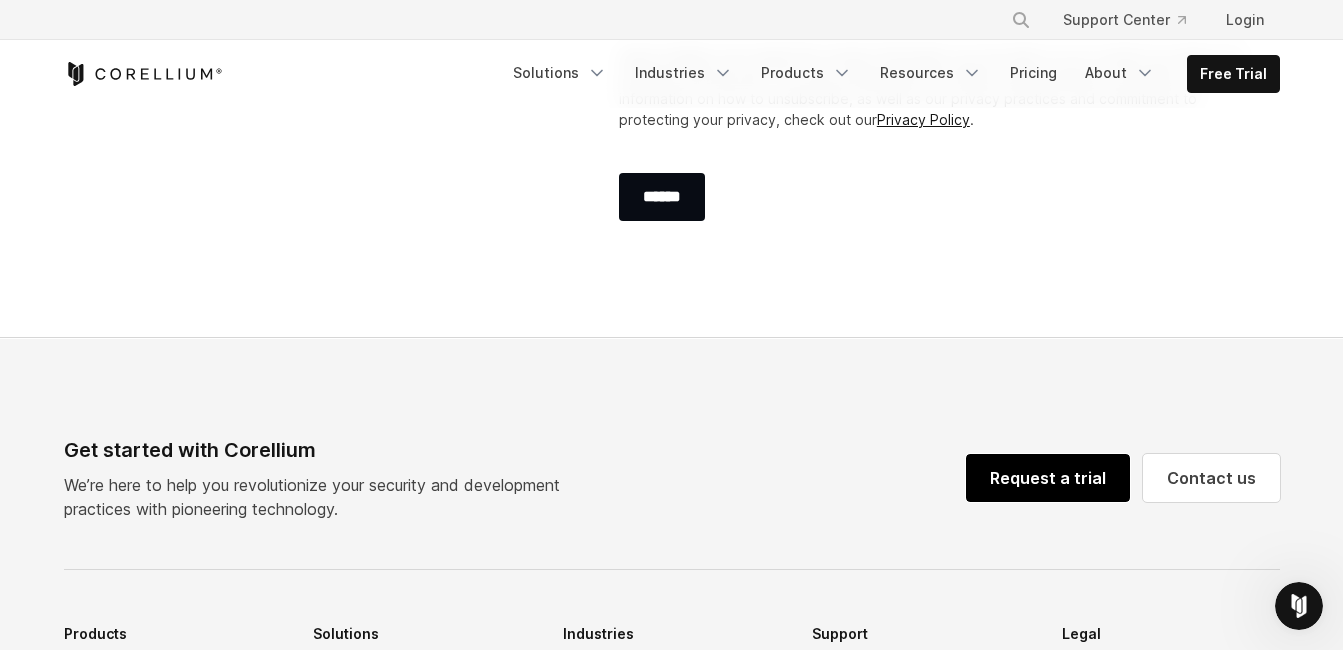 click on "Request a trial" at bounding box center [1048, 478] 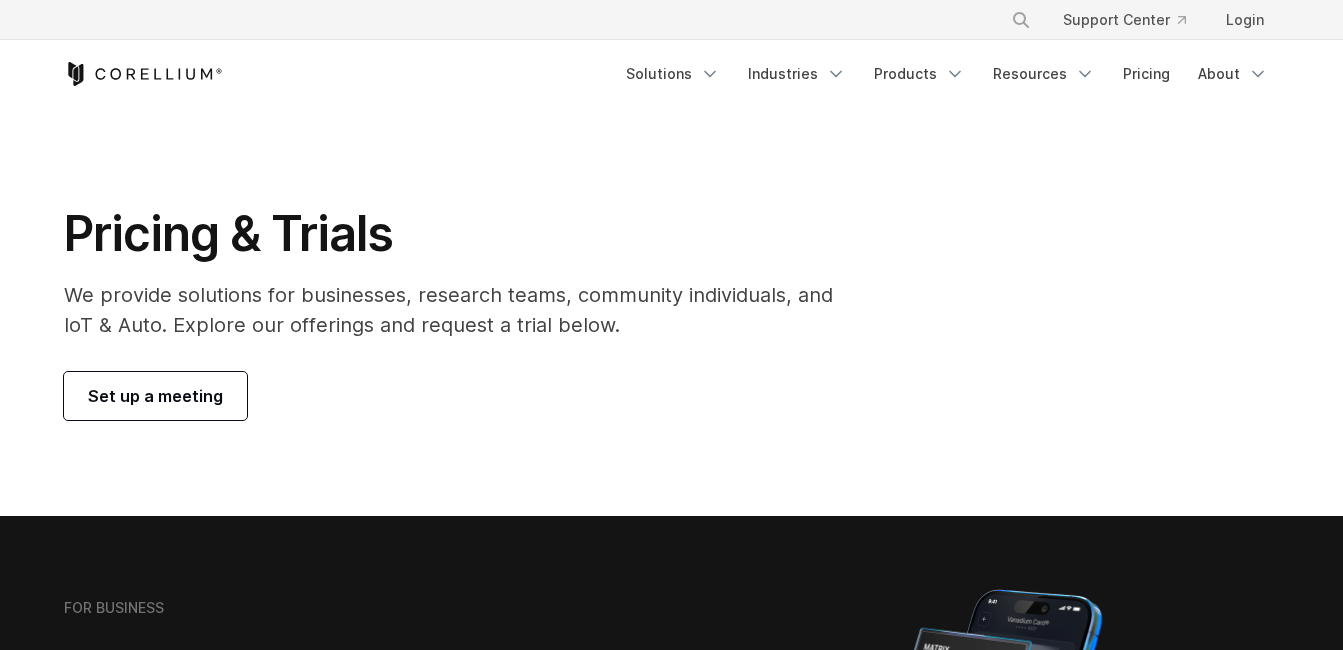 scroll, scrollTop: 0, scrollLeft: 0, axis: both 